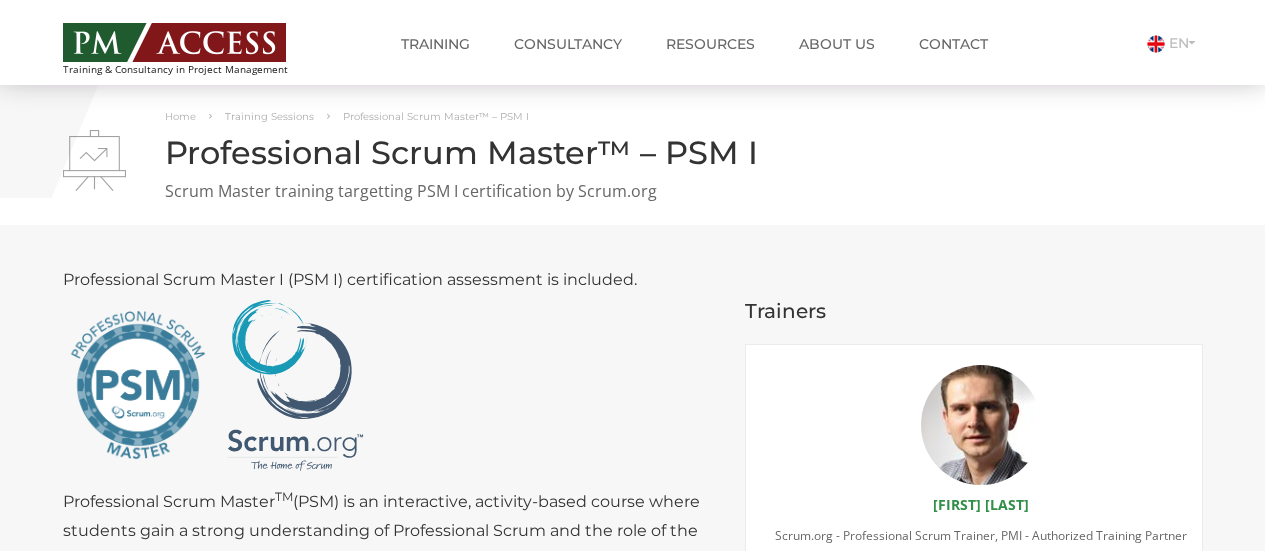 scroll, scrollTop: 200, scrollLeft: 0, axis: vertical 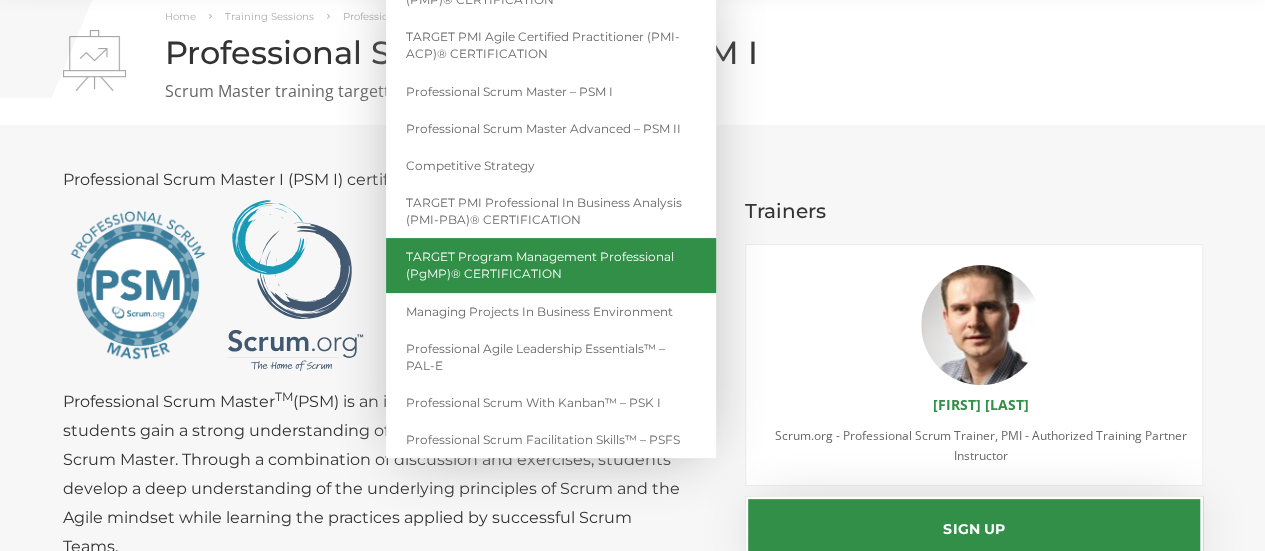 click on "TARGET Program Management Professional (PgMP)® CERTIFICATION" at bounding box center [551, 265] 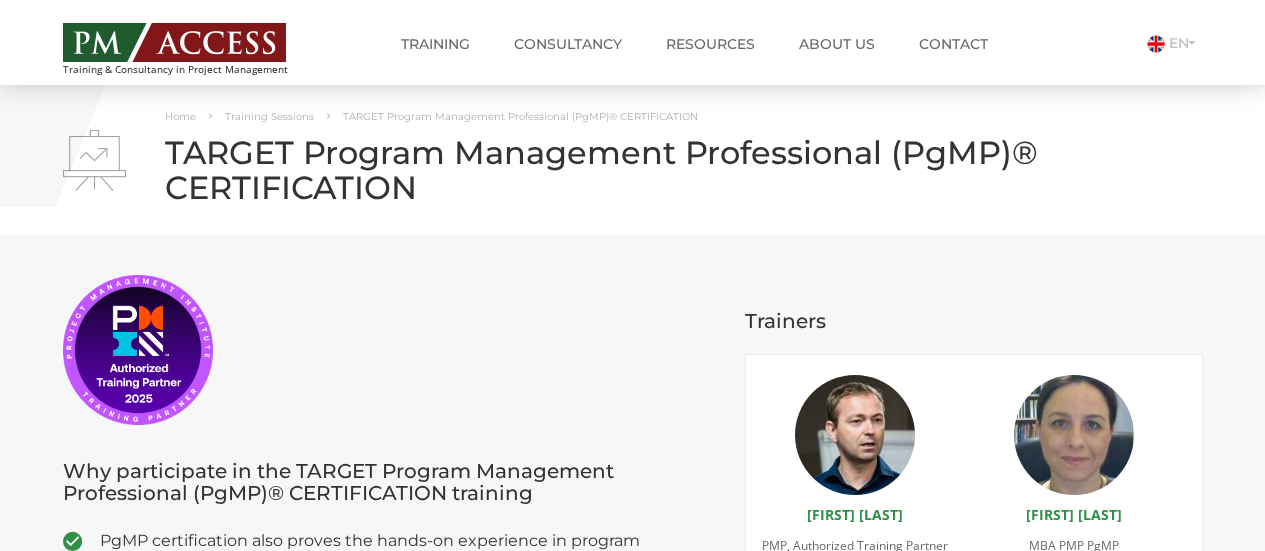 scroll, scrollTop: 0, scrollLeft: 0, axis: both 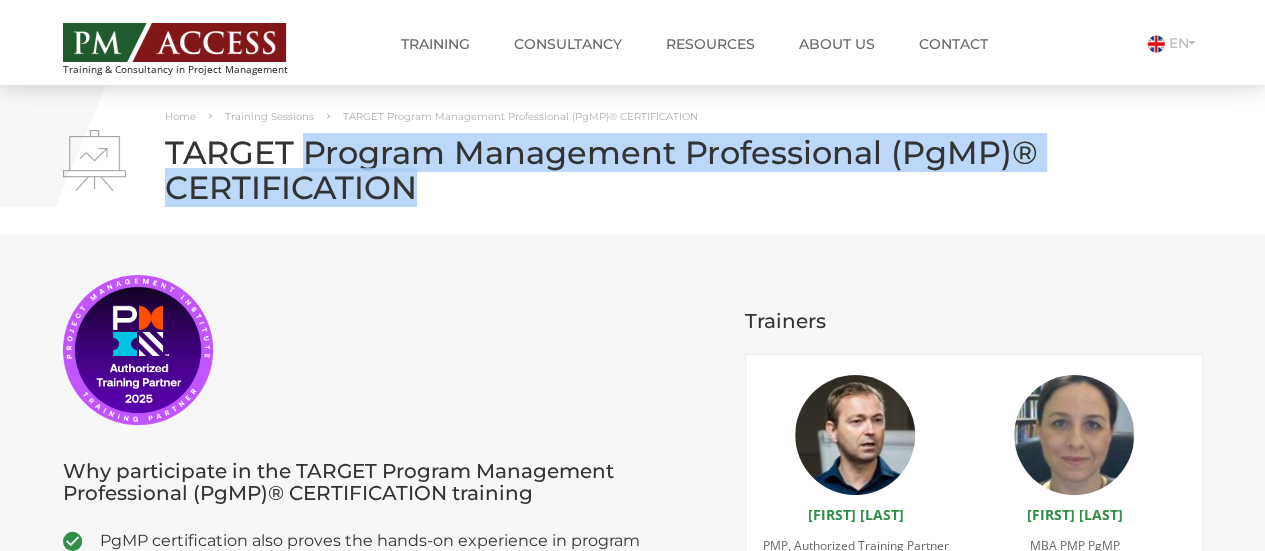 drag, startPoint x: 310, startPoint y: 150, endPoint x: 479, endPoint y: 183, distance: 172.19176 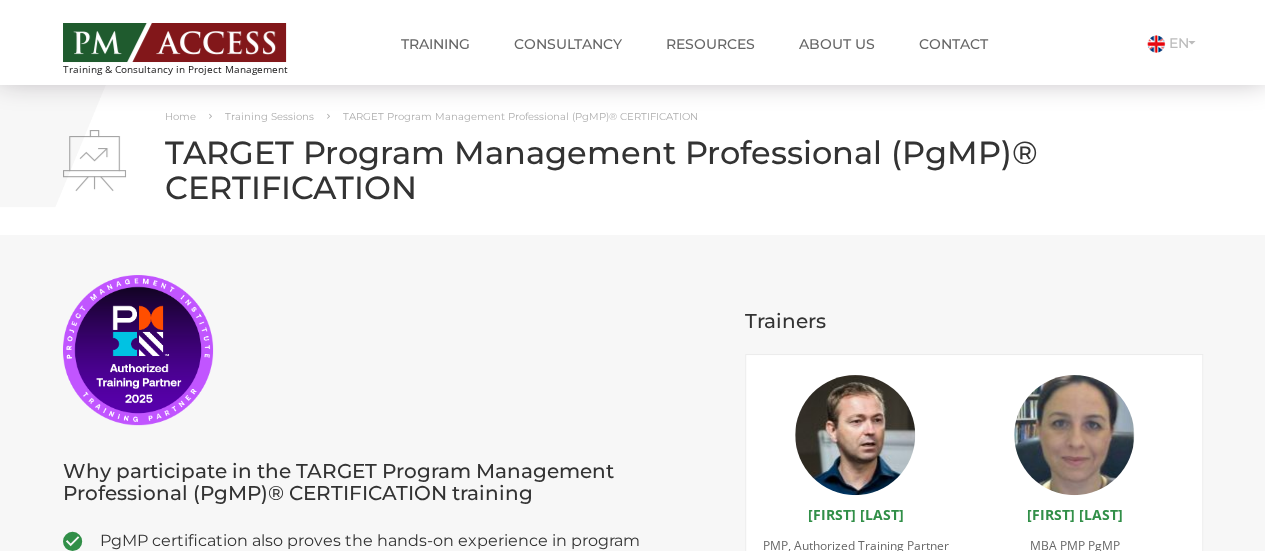 click on "EN
RO" at bounding box center (1120, 41) 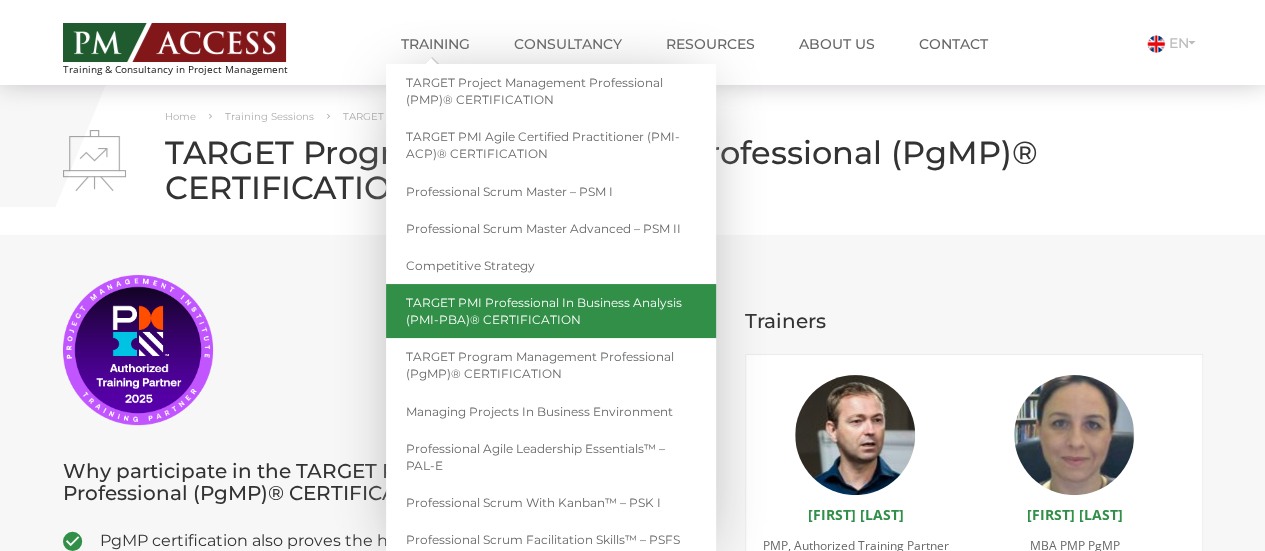 scroll, scrollTop: 100, scrollLeft: 0, axis: vertical 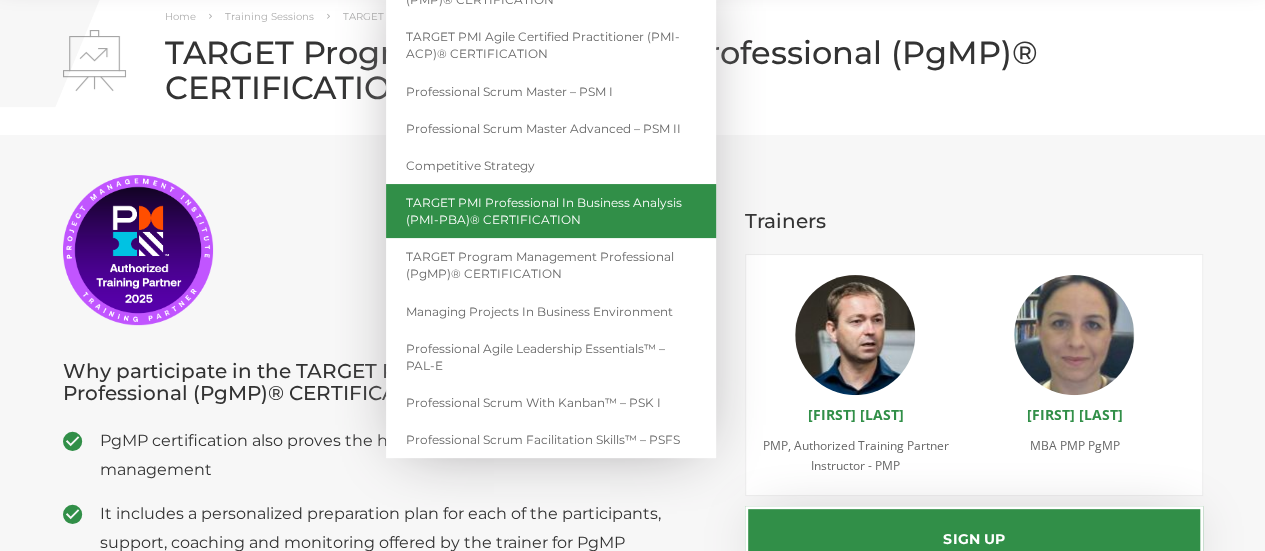 click on "TARGET PMI Professional in Business Analysis (PMI-PBA)® CERTIFICATION" at bounding box center (551, 211) 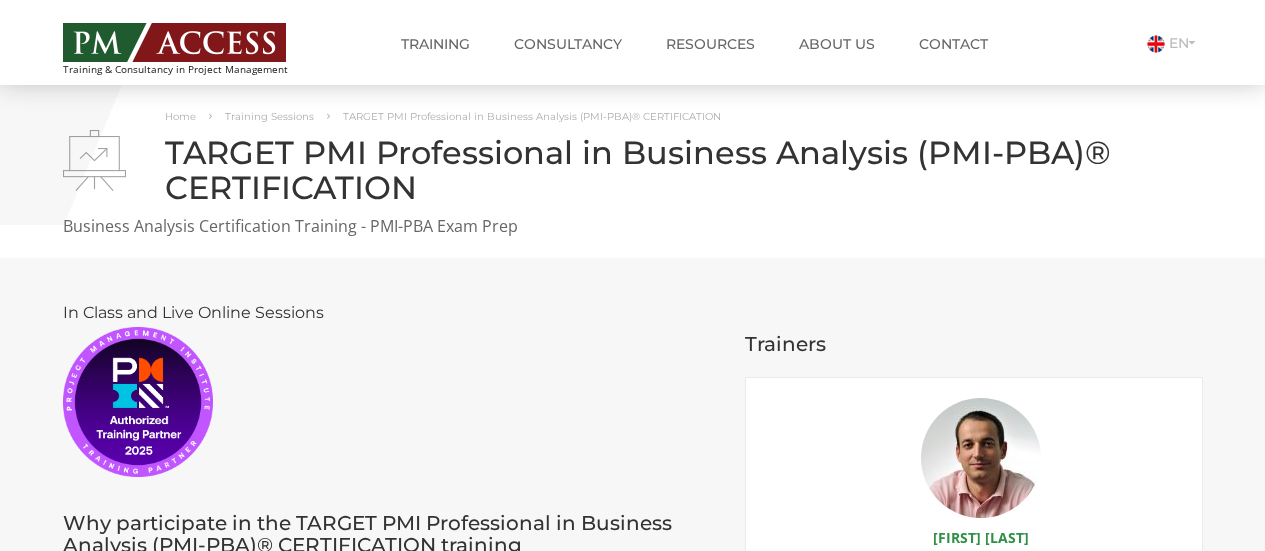 scroll, scrollTop: 74, scrollLeft: 0, axis: vertical 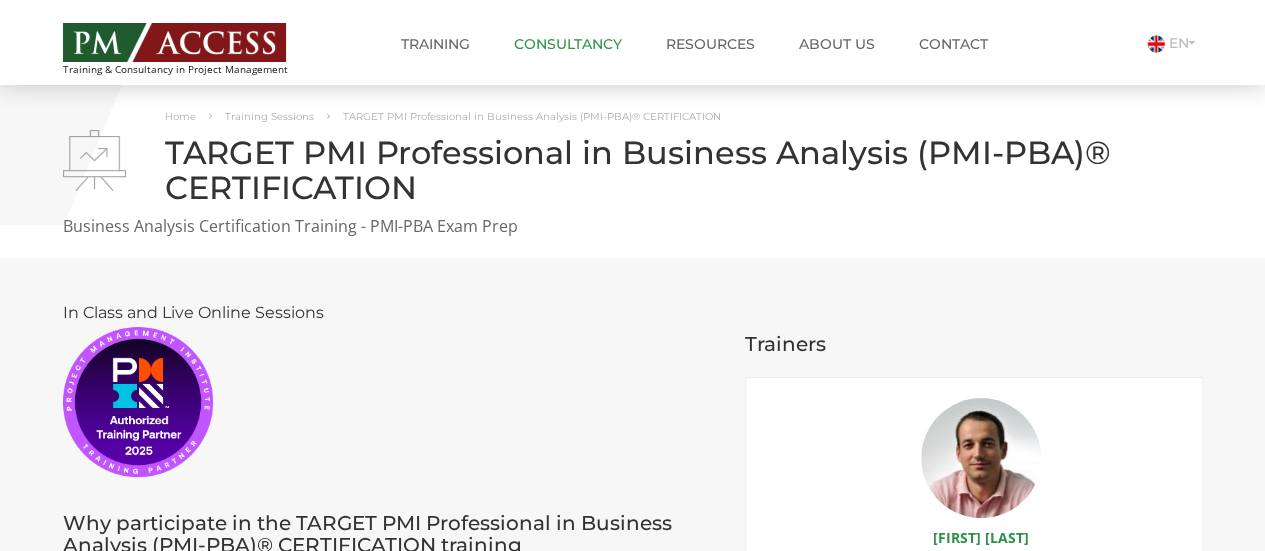 click on "Consultancy" at bounding box center [568, 44] 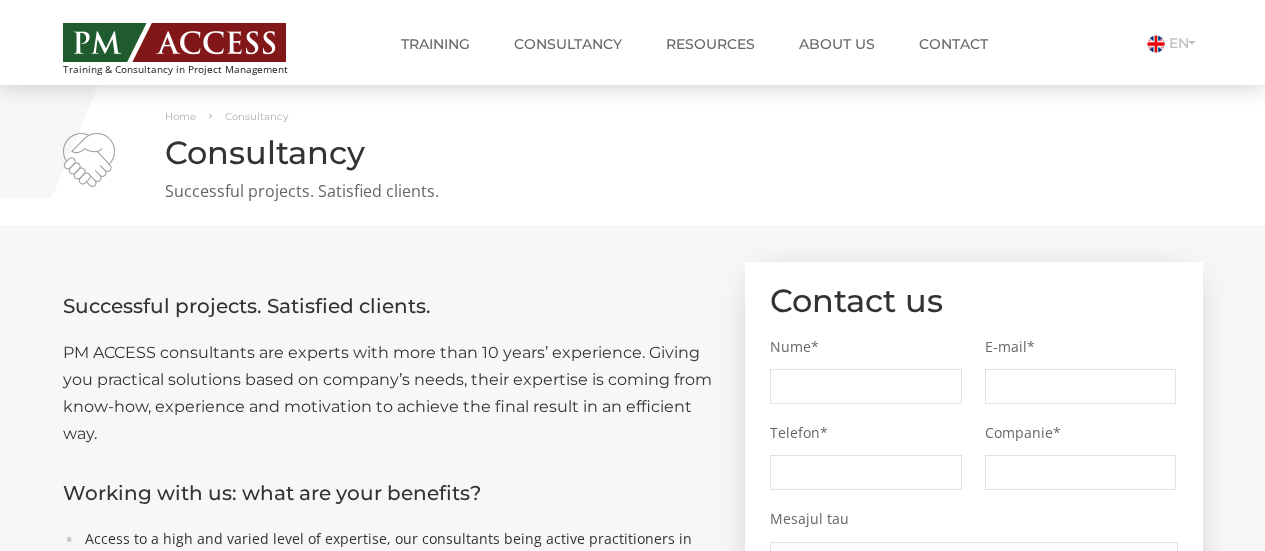 scroll, scrollTop: 0, scrollLeft: 0, axis: both 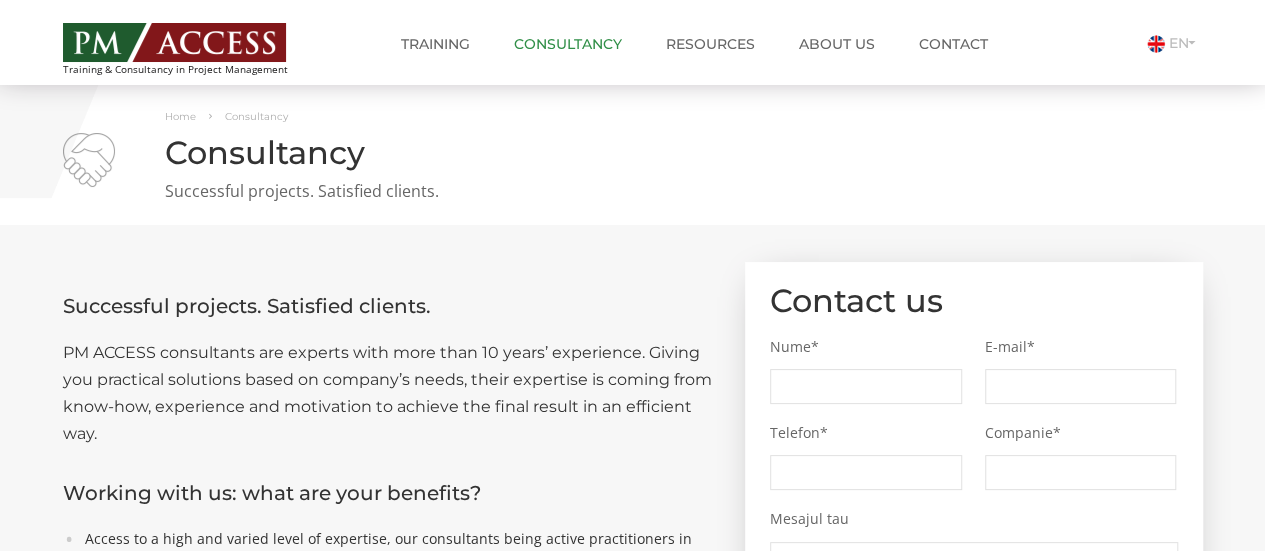 click on "Consultancy" at bounding box center (568, 44) 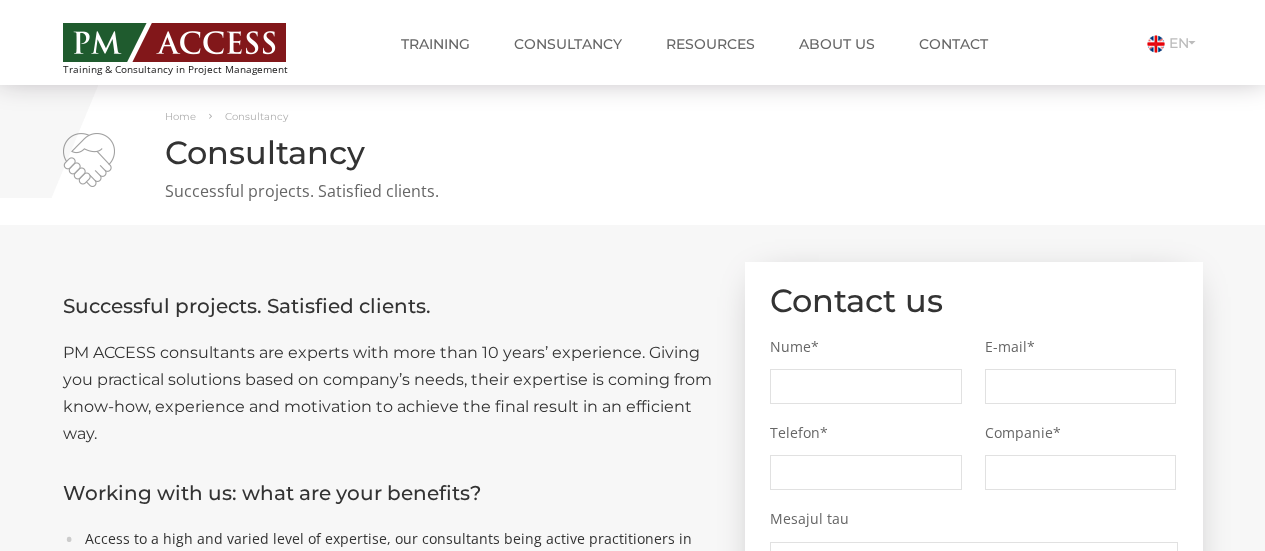 scroll, scrollTop: 0, scrollLeft: 0, axis: both 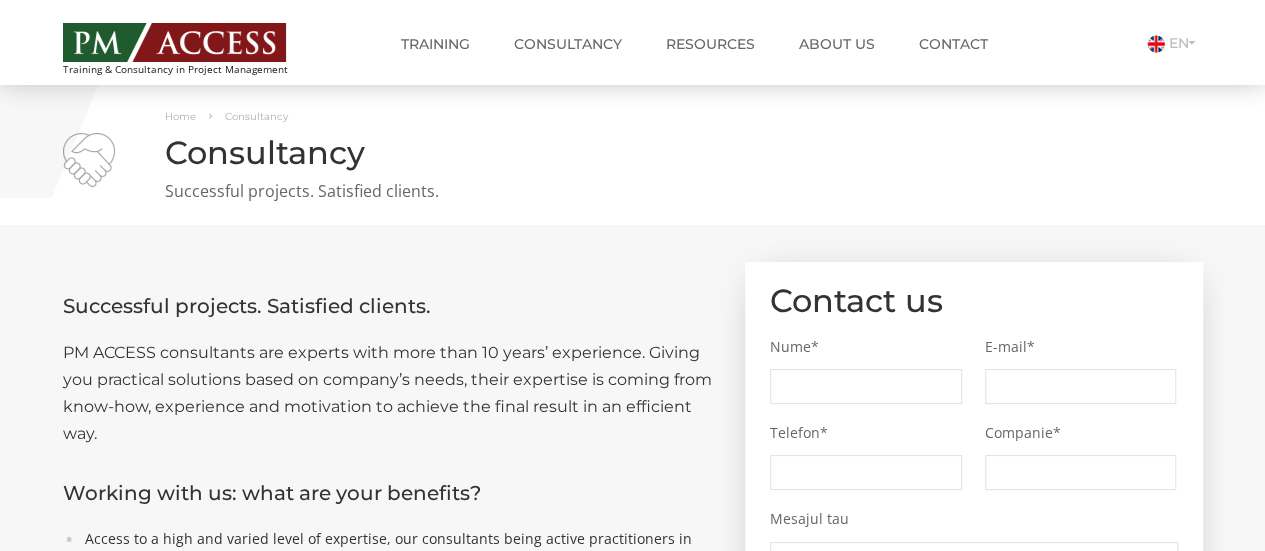 click on "Resources" at bounding box center [710, 44] 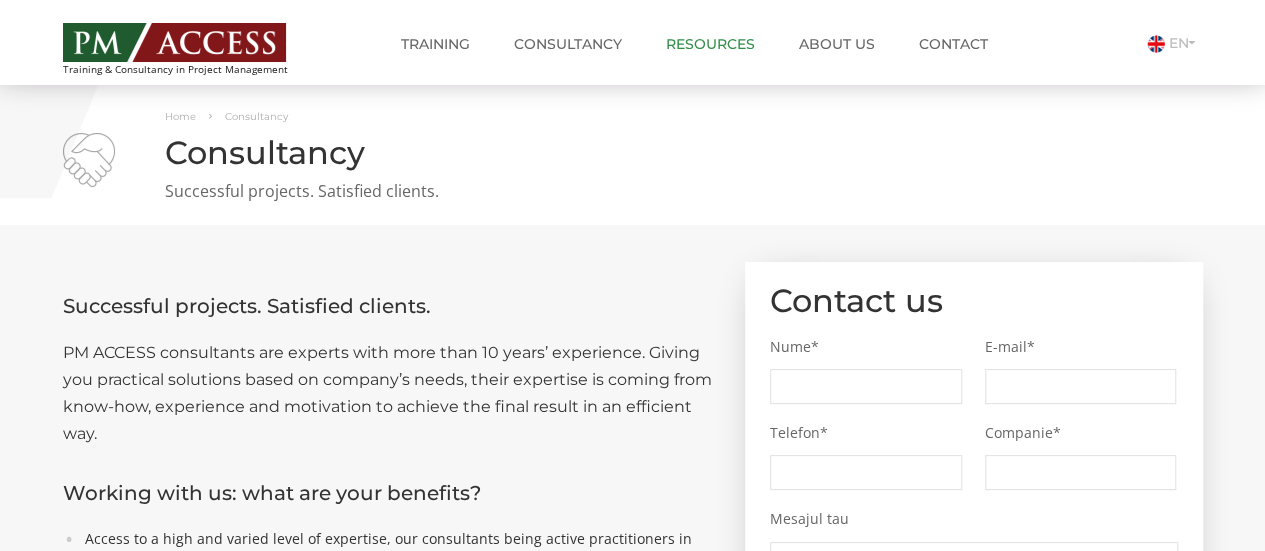 click on "Resources" at bounding box center [710, 44] 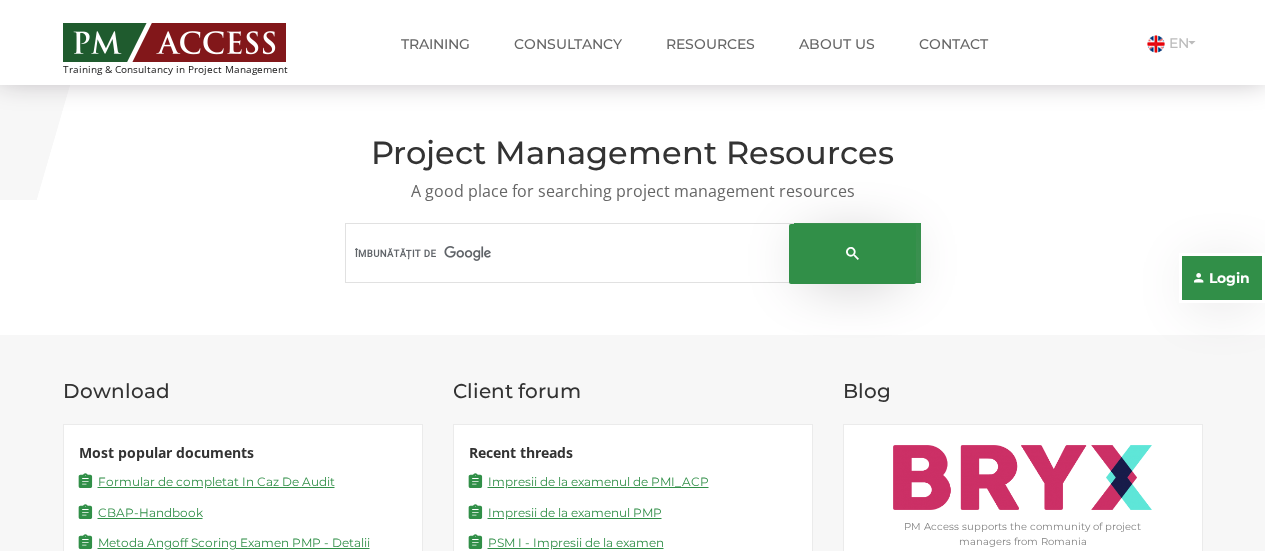 scroll, scrollTop: 0, scrollLeft: 0, axis: both 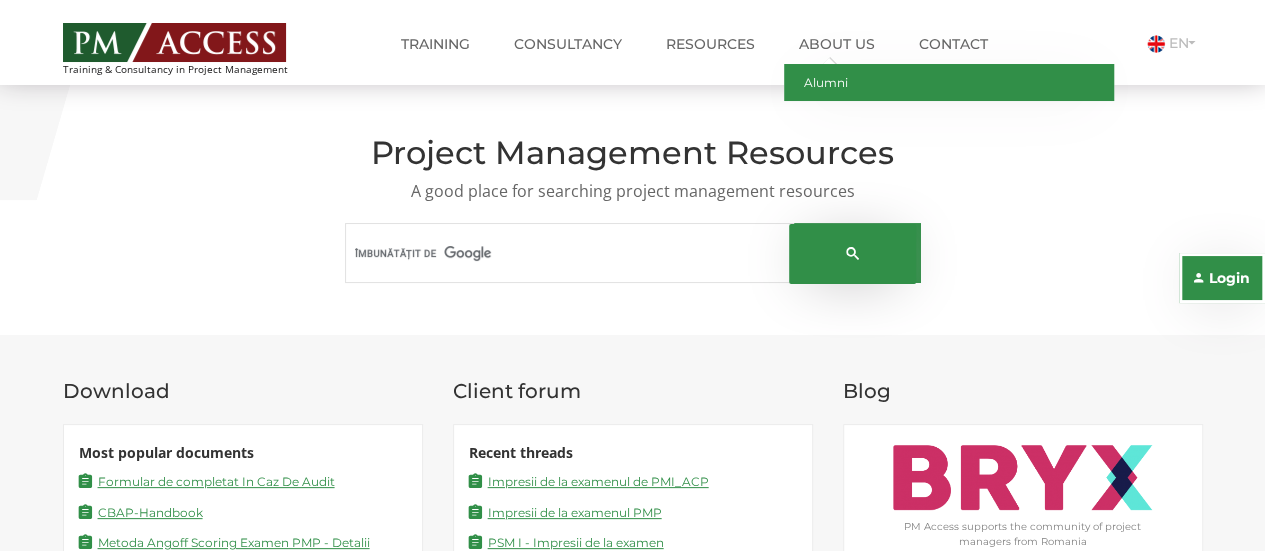 click on "Alumni" at bounding box center [949, 82] 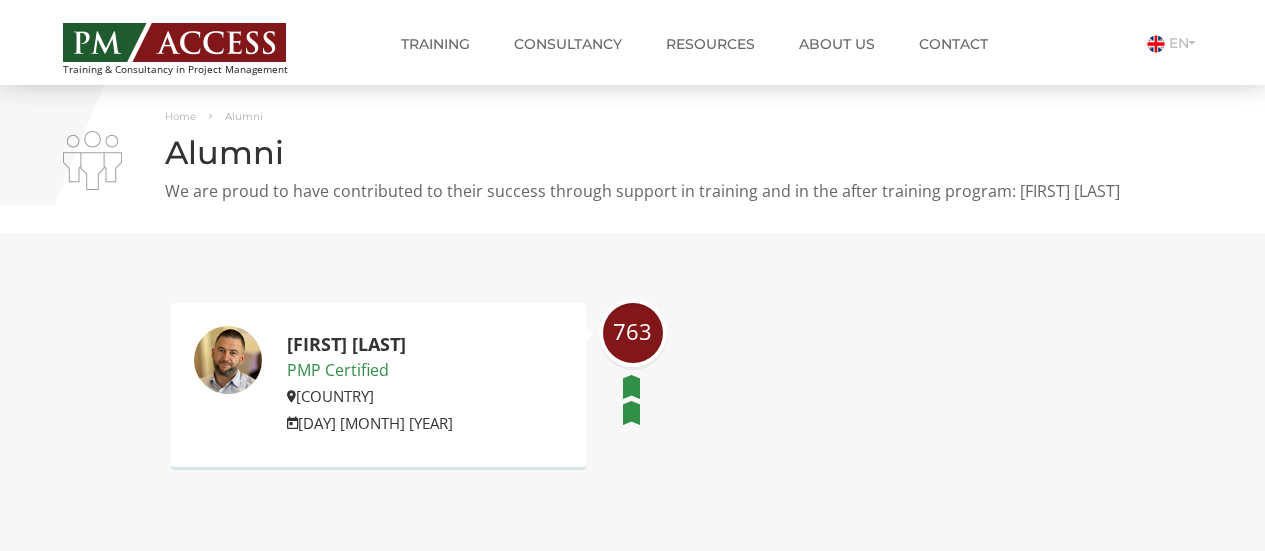 scroll, scrollTop: 0, scrollLeft: 0, axis: both 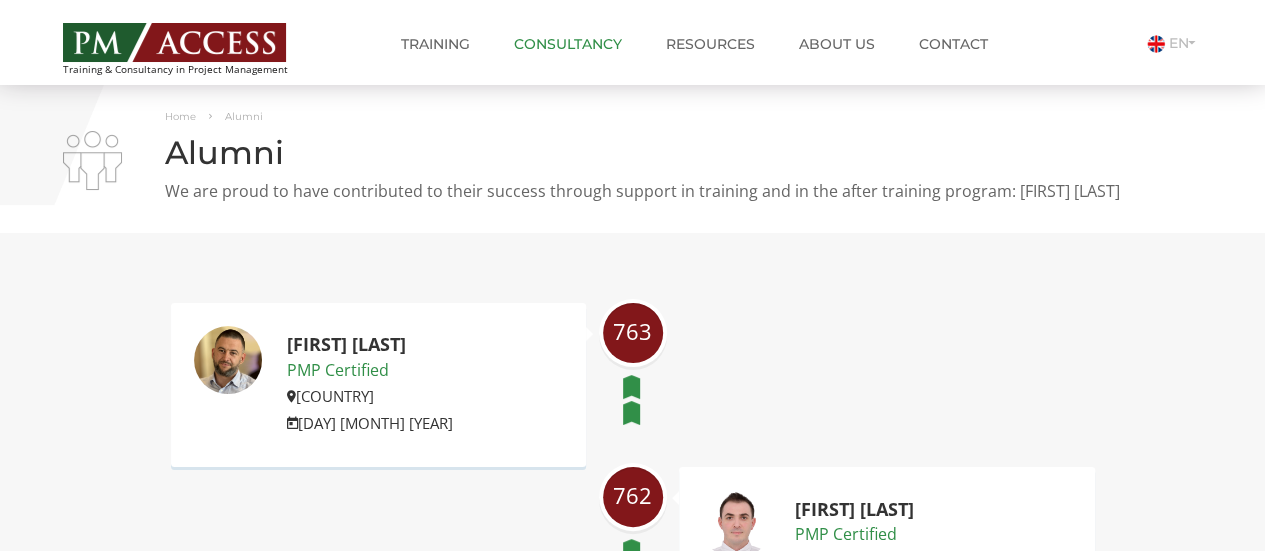 click on "Consultancy" at bounding box center [568, 44] 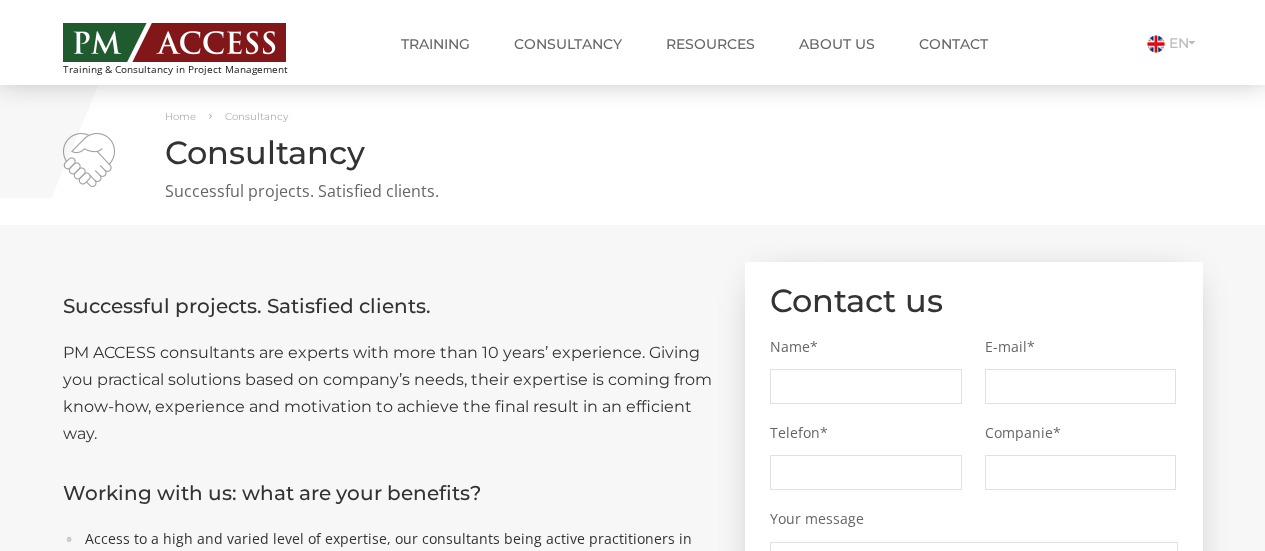 scroll, scrollTop: 700, scrollLeft: 0, axis: vertical 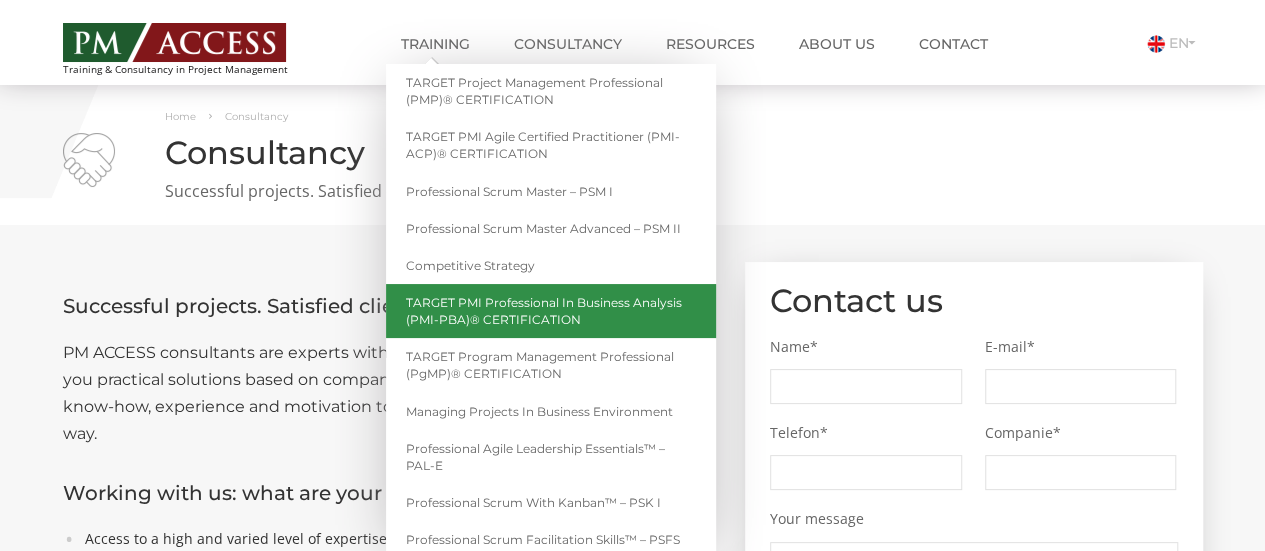 click on "TARGET PMI Professional in Business Analysis (PMI-PBA)® CERTIFICATION" at bounding box center (551, 311) 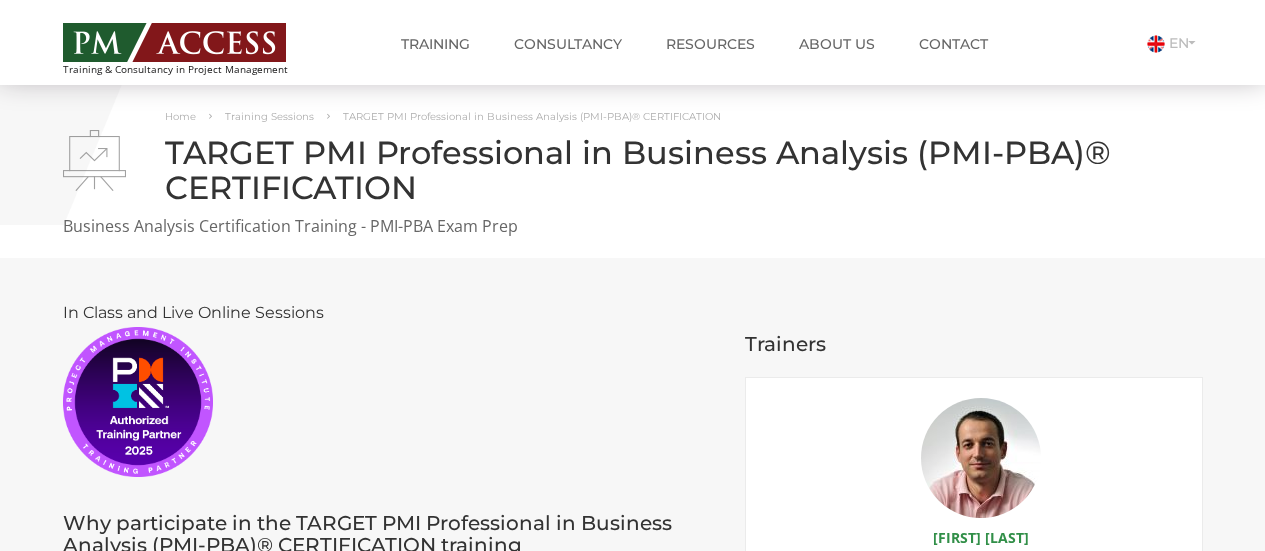 scroll, scrollTop: 0, scrollLeft: 0, axis: both 